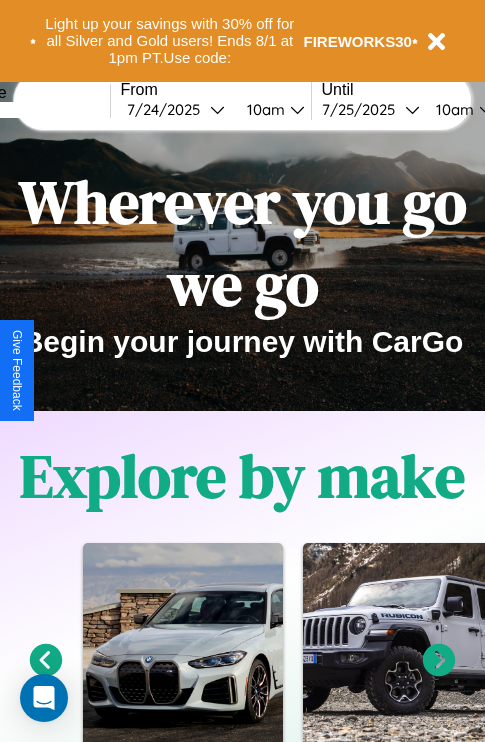 scroll, scrollTop: 0, scrollLeft: 0, axis: both 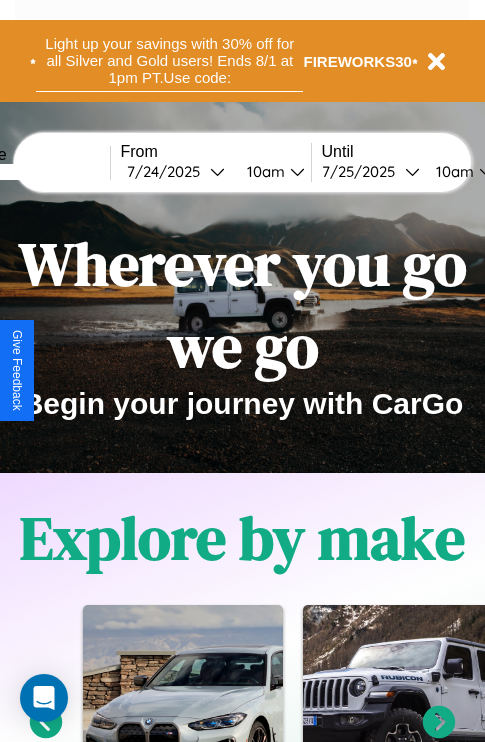 click on "Light up your savings with 30% off for all Silver and Gold users! Ends 8/1 at 1pm PT.  Use code:" at bounding box center [169, 61] 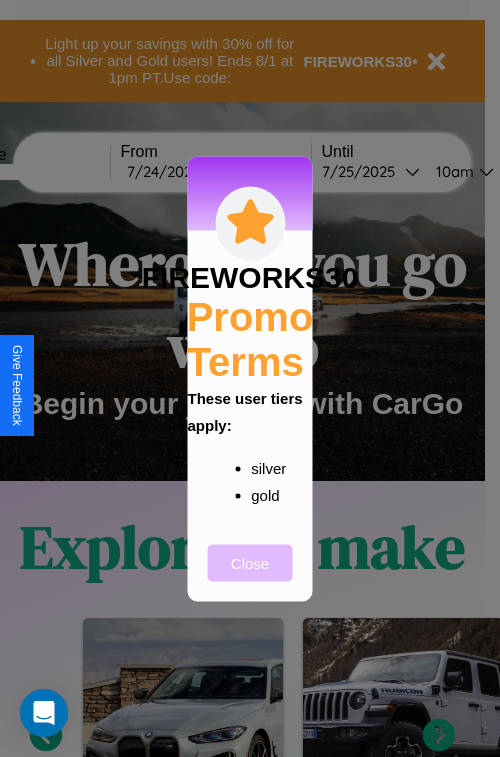 click on "Close" at bounding box center [250, 562] 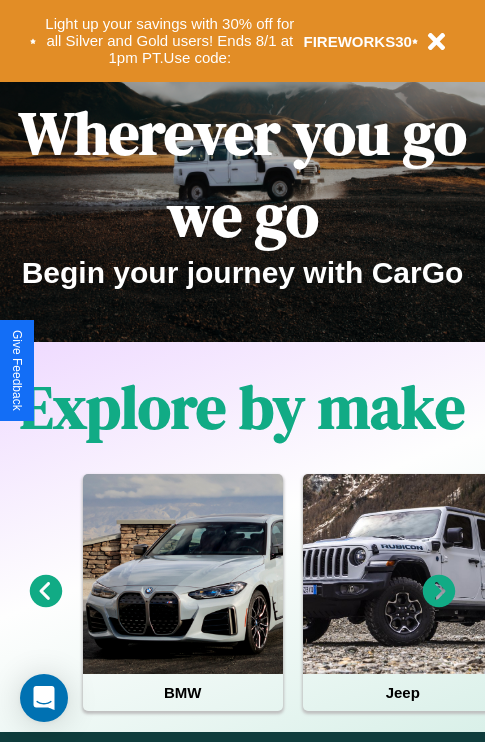 scroll, scrollTop: 308, scrollLeft: 0, axis: vertical 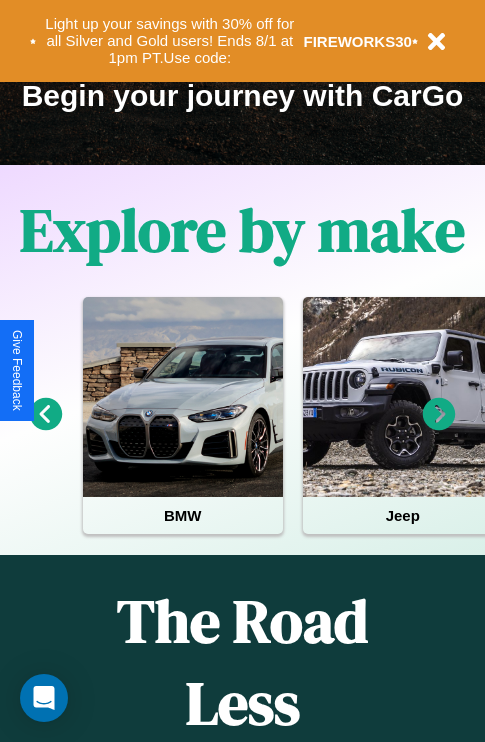 click 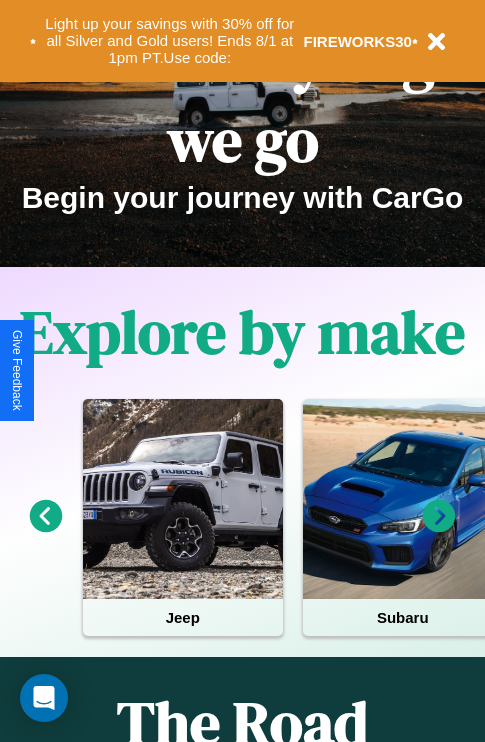 scroll, scrollTop: 0, scrollLeft: 0, axis: both 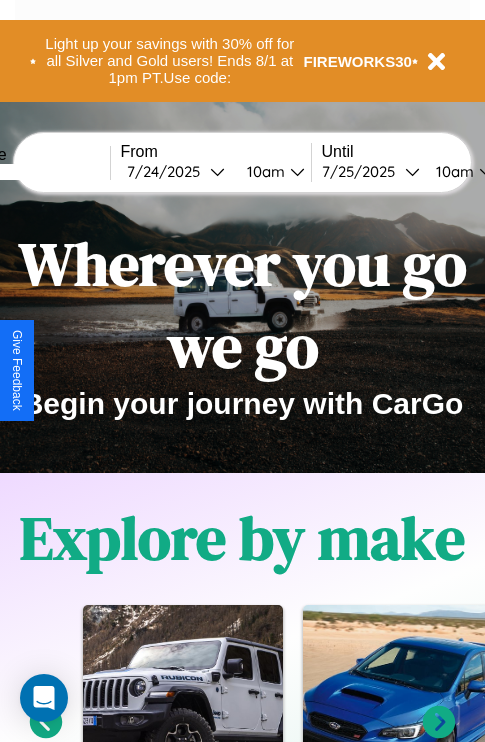 click at bounding box center (35, 172) 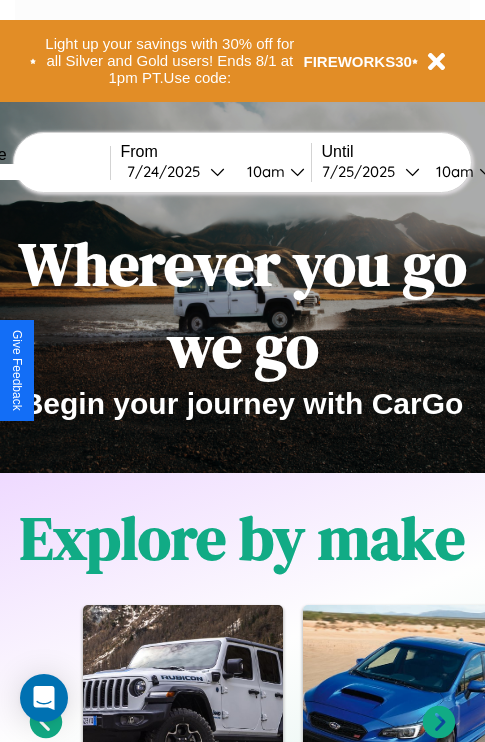 type on "******" 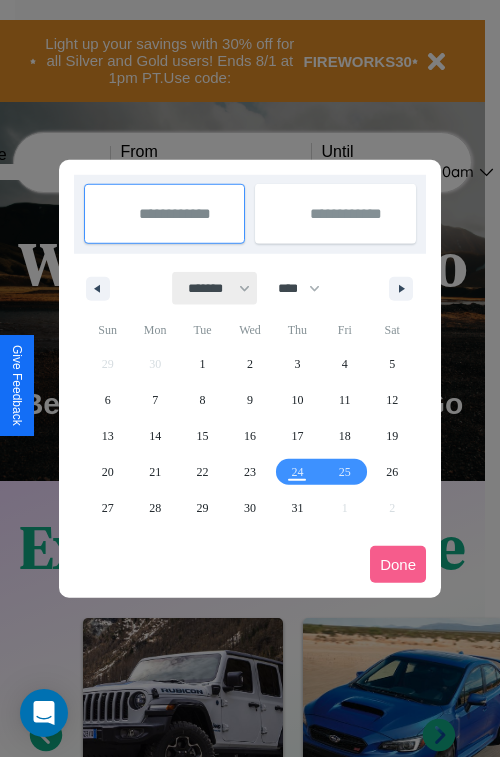 click on "******* ******** ***** ***** *** **** **** ****** ********* ******* ******** ********" at bounding box center (215, 288) 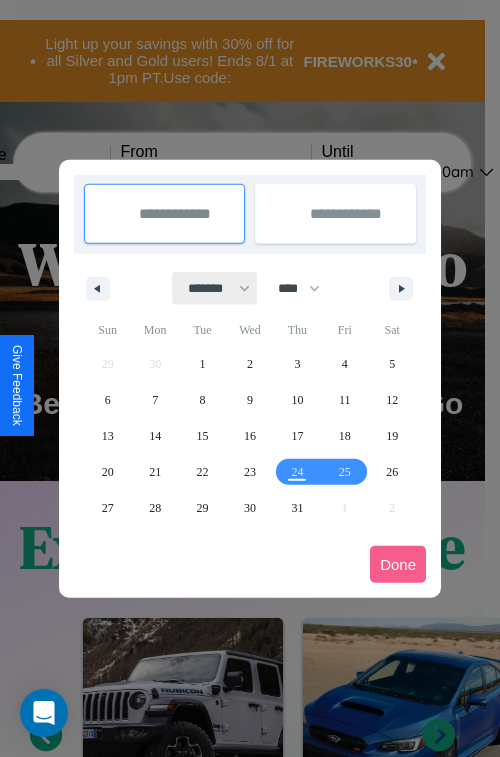 select on "**" 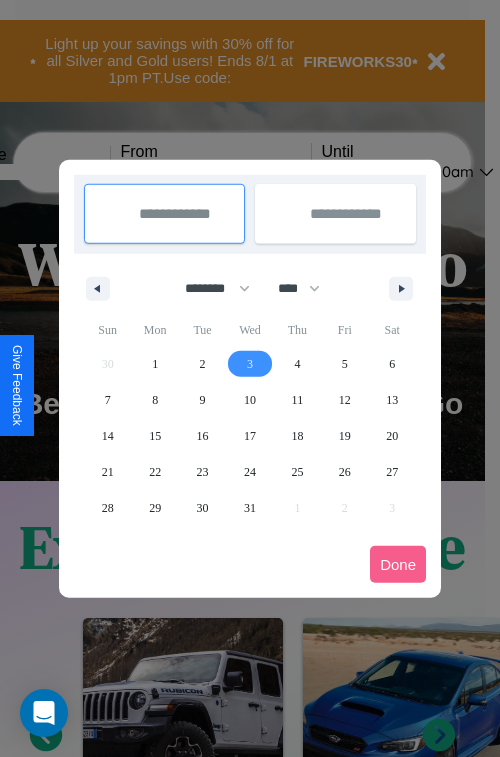 click on "3" at bounding box center (250, 364) 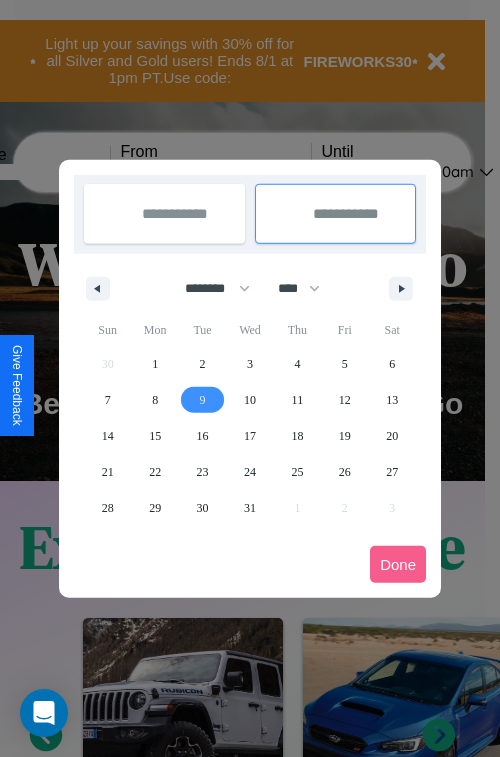 click on "9" at bounding box center (203, 400) 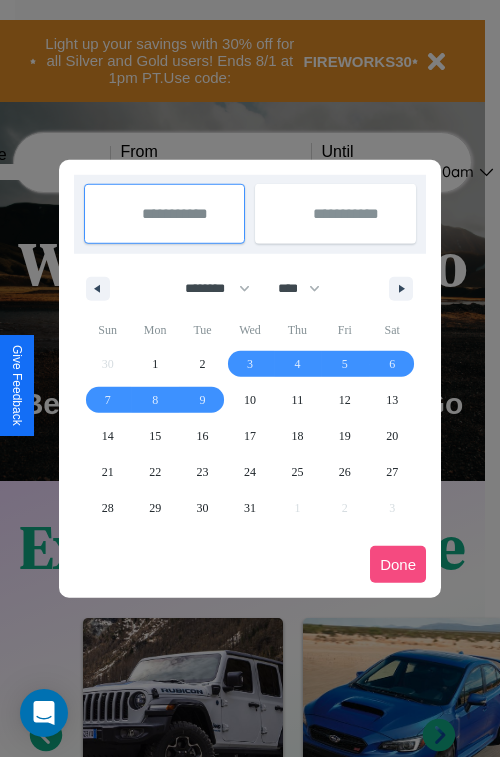 click on "Done" at bounding box center [398, 564] 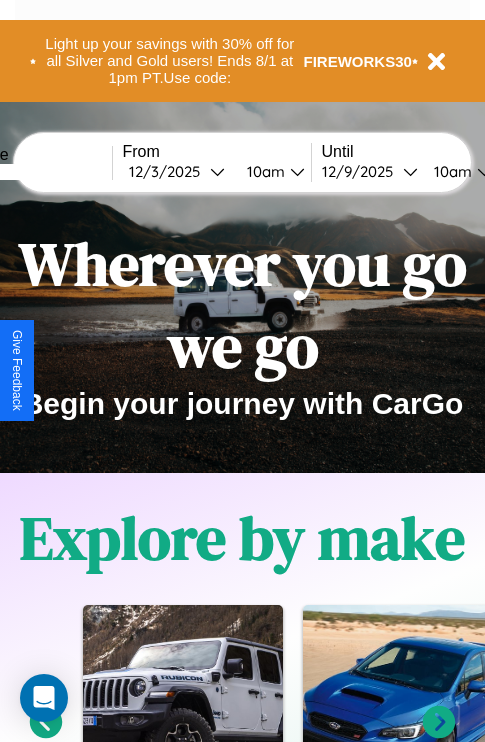 click on "10am" at bounding box center [263, 171] 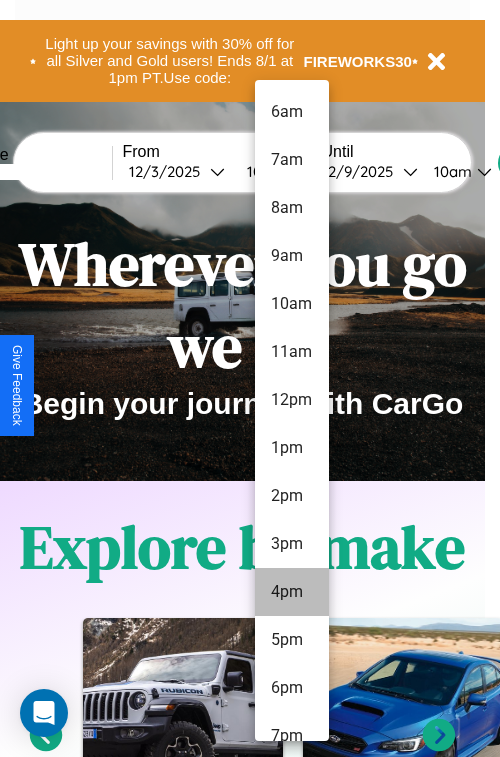 click on "4pm" at bounding box center (292, 592) 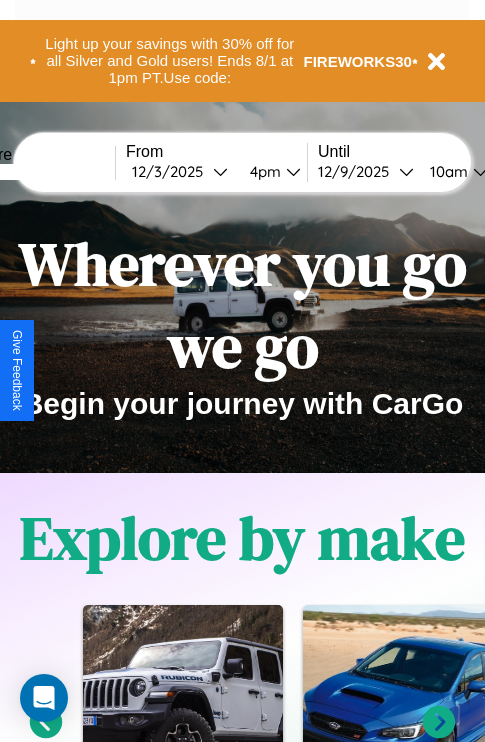 click on "10am" at bounding box center (446, 171) 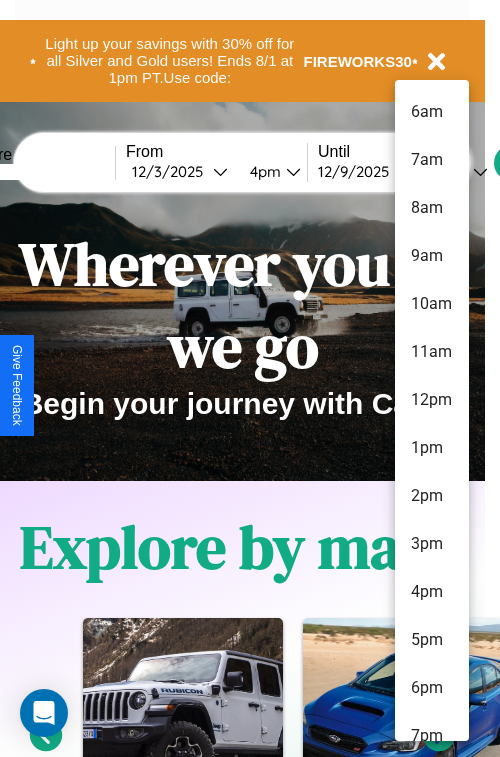 click on "2pm" at bounding box center [432, 496] 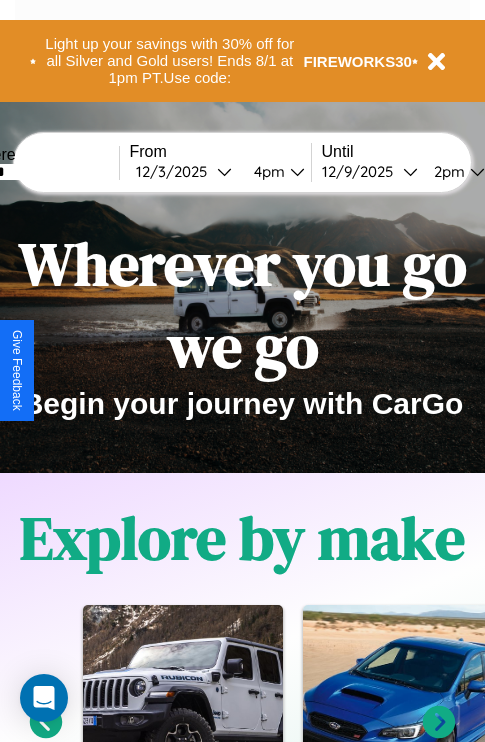 scroll, scrollTop: 0, scrollLeft: 68, axis: horizontal 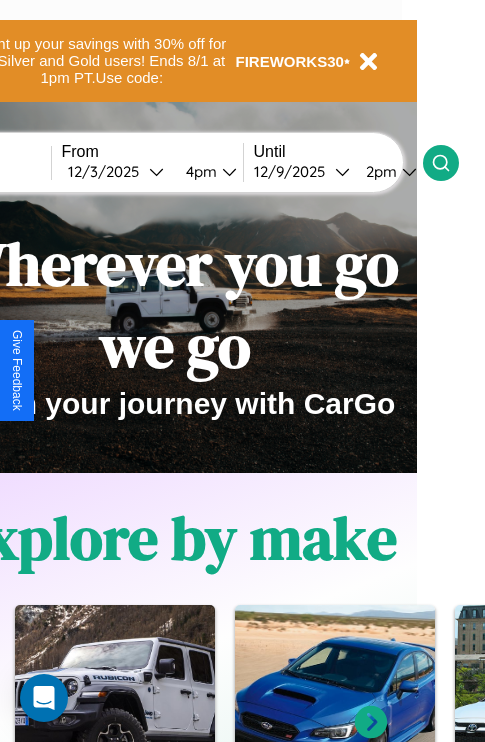 click 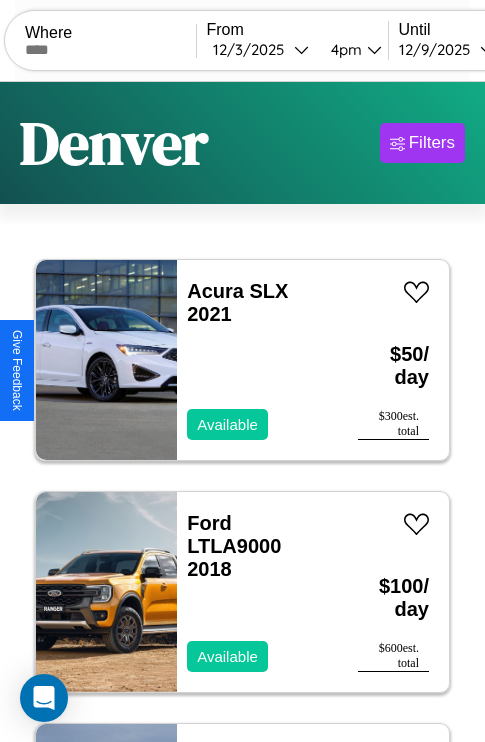 scroll, scrollTop: 79, scrollLeft: 0, axis: vertical 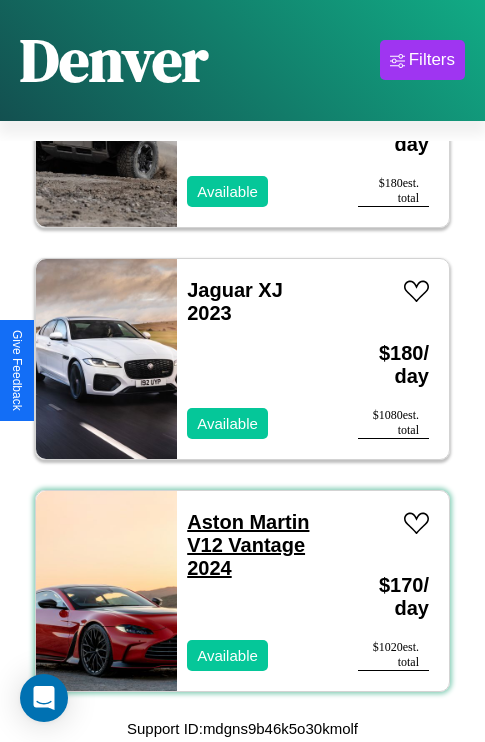 click on "Aston Martin   V12 Vantage   2024" at bounding box center [248, 545] 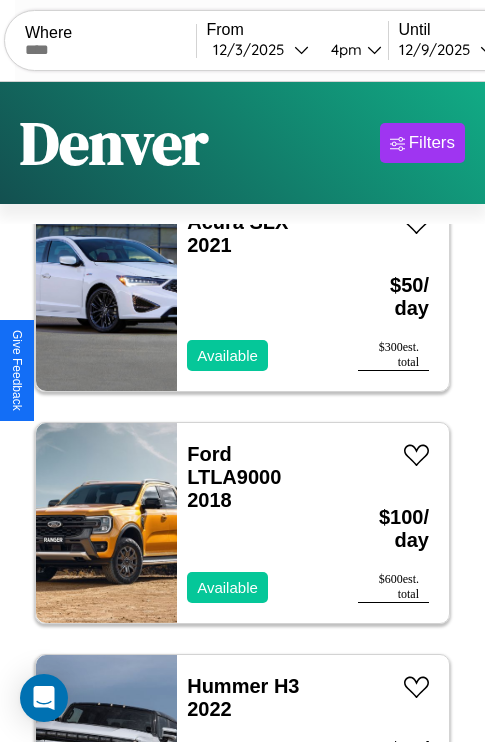 scroll, scrollTop: 0, scrollLeft: 0, axis: both 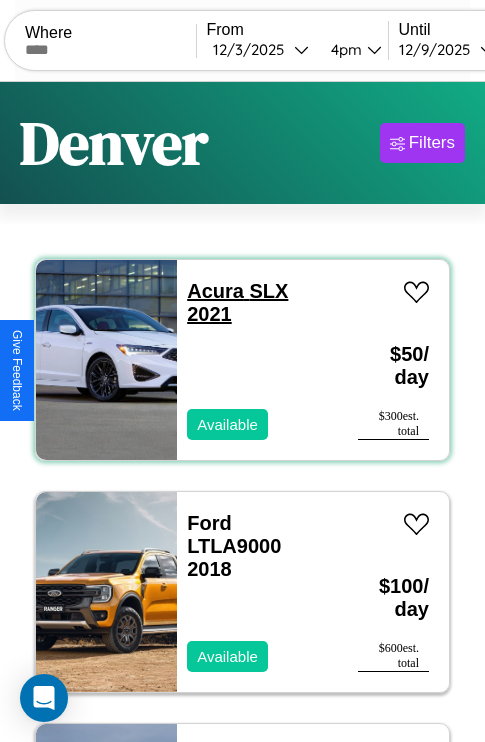 click on "Acura   SLX   2021" at bounding box center (237, 302) 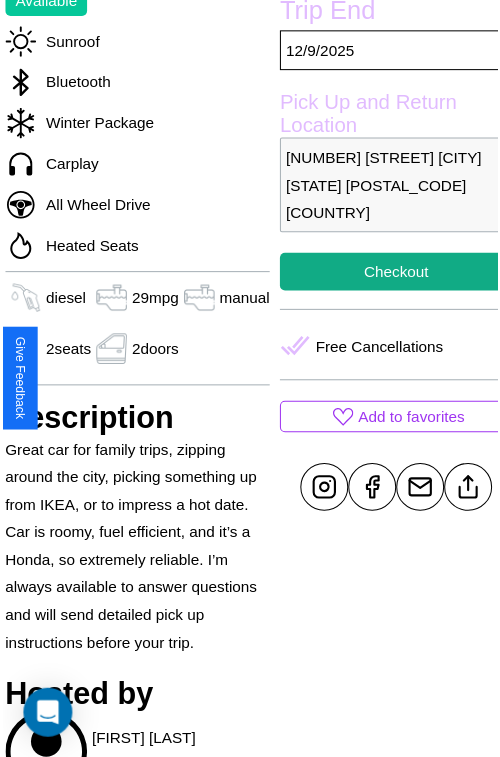 scroll, scrollTop: 641, scrollLeft: 72, axis: both 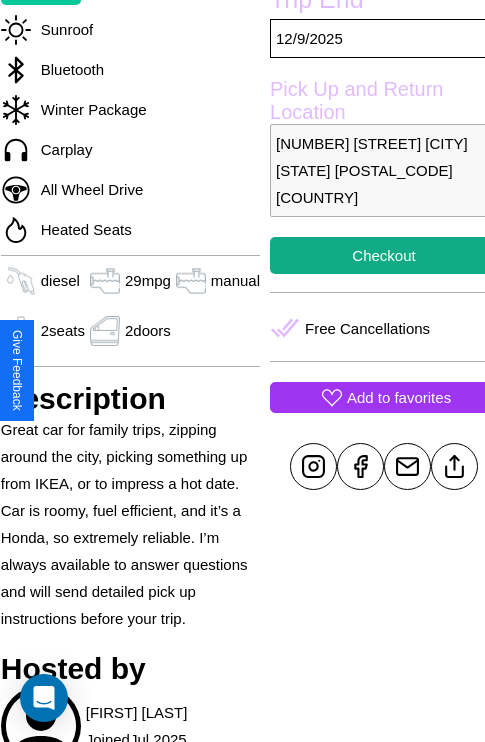 click on "Add to favorites" at bounding box center (399, 397) 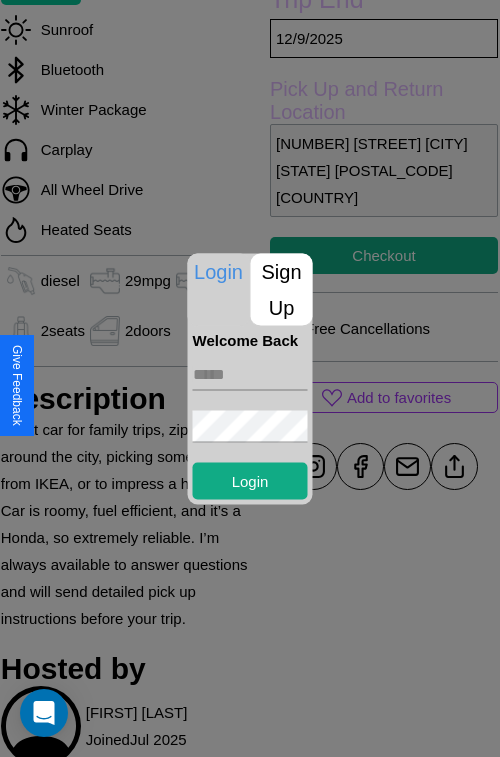 click at bounding box center (250, 374) 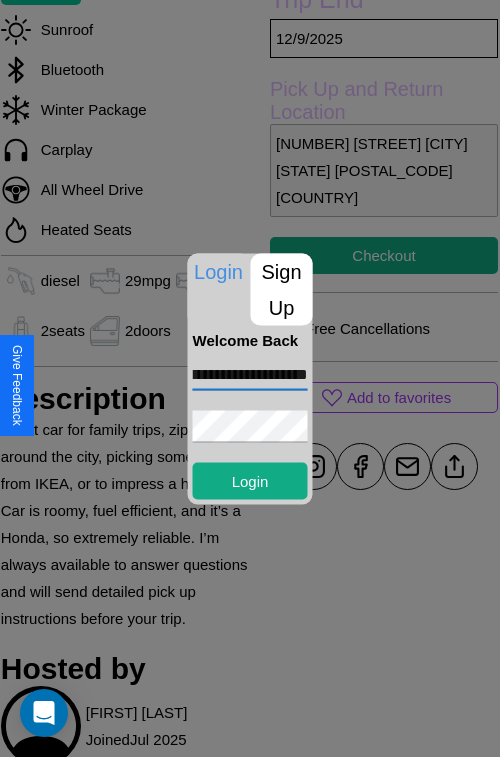 scroll, scrollTop: 0, scrollLeft: 55, axis: horizontal 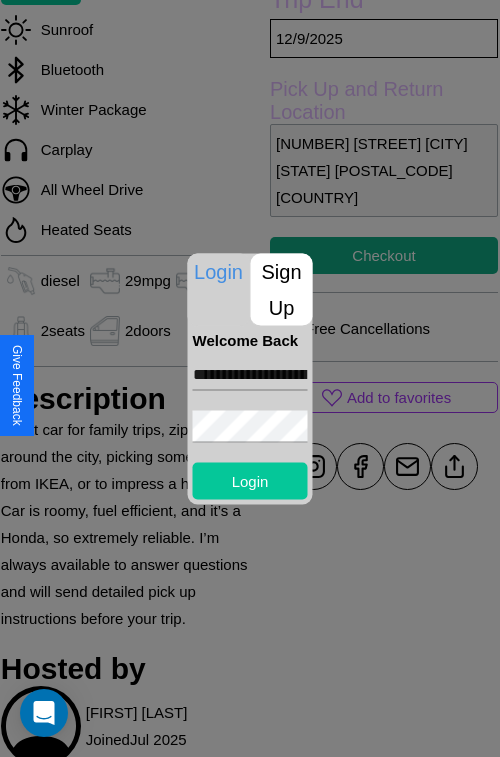 click on "Login" at bounding box center [250, 480] 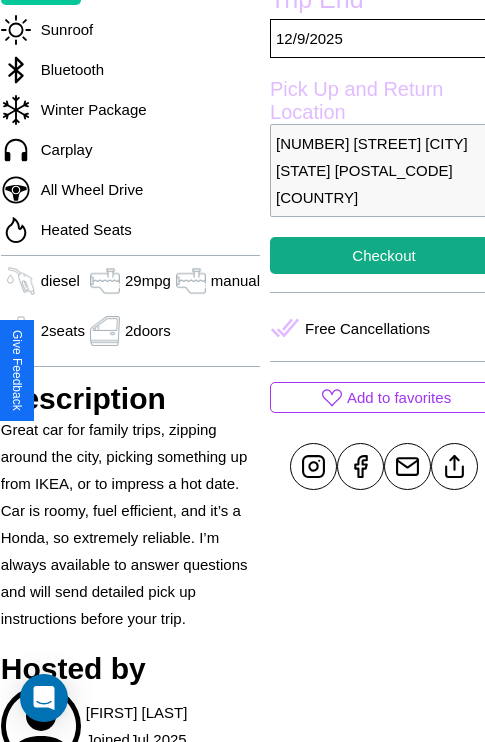 scroll, scrollTop: 499, scrollLeft: 72, axis: both 